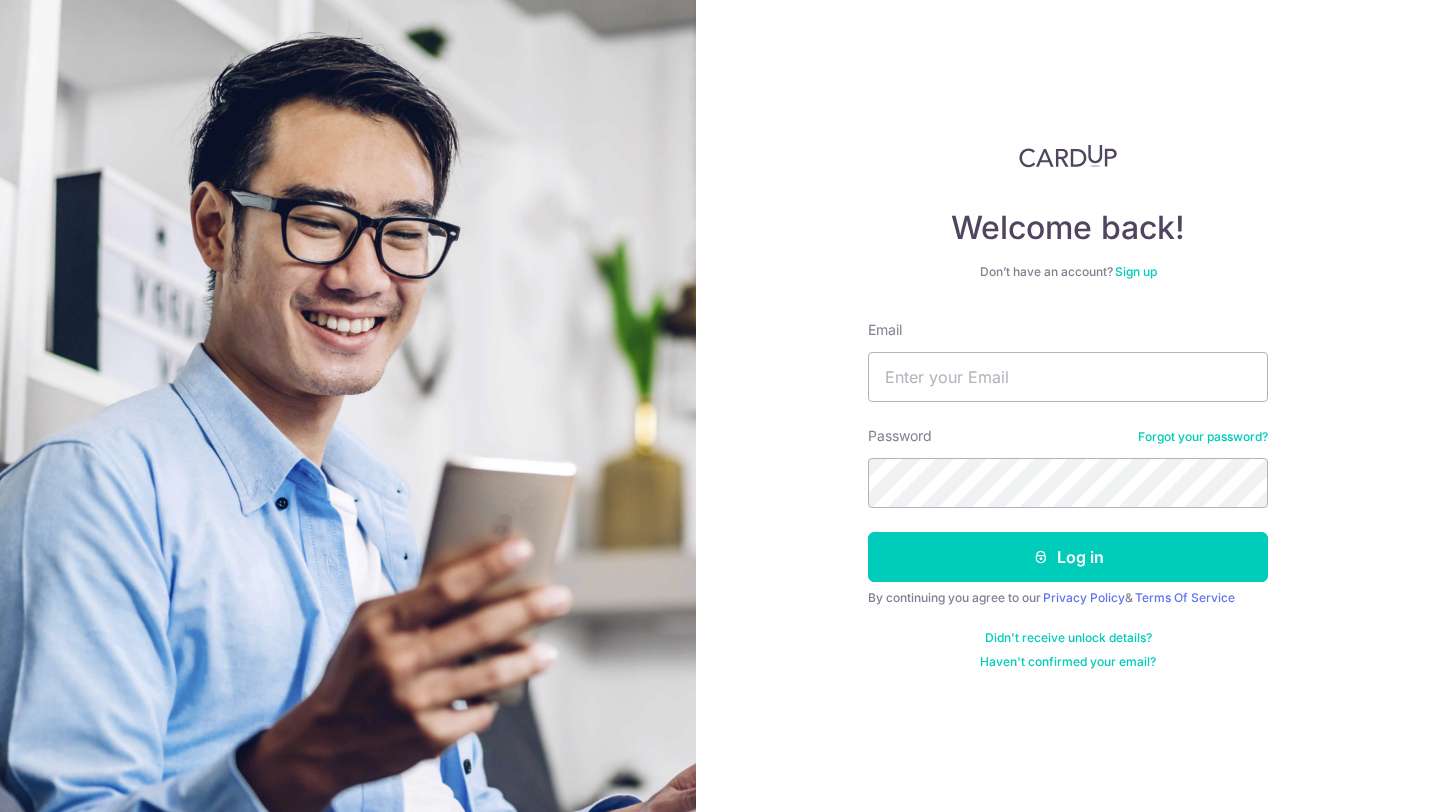 scroll, scrollTop: 0, scrollLeft: 0, axis: both 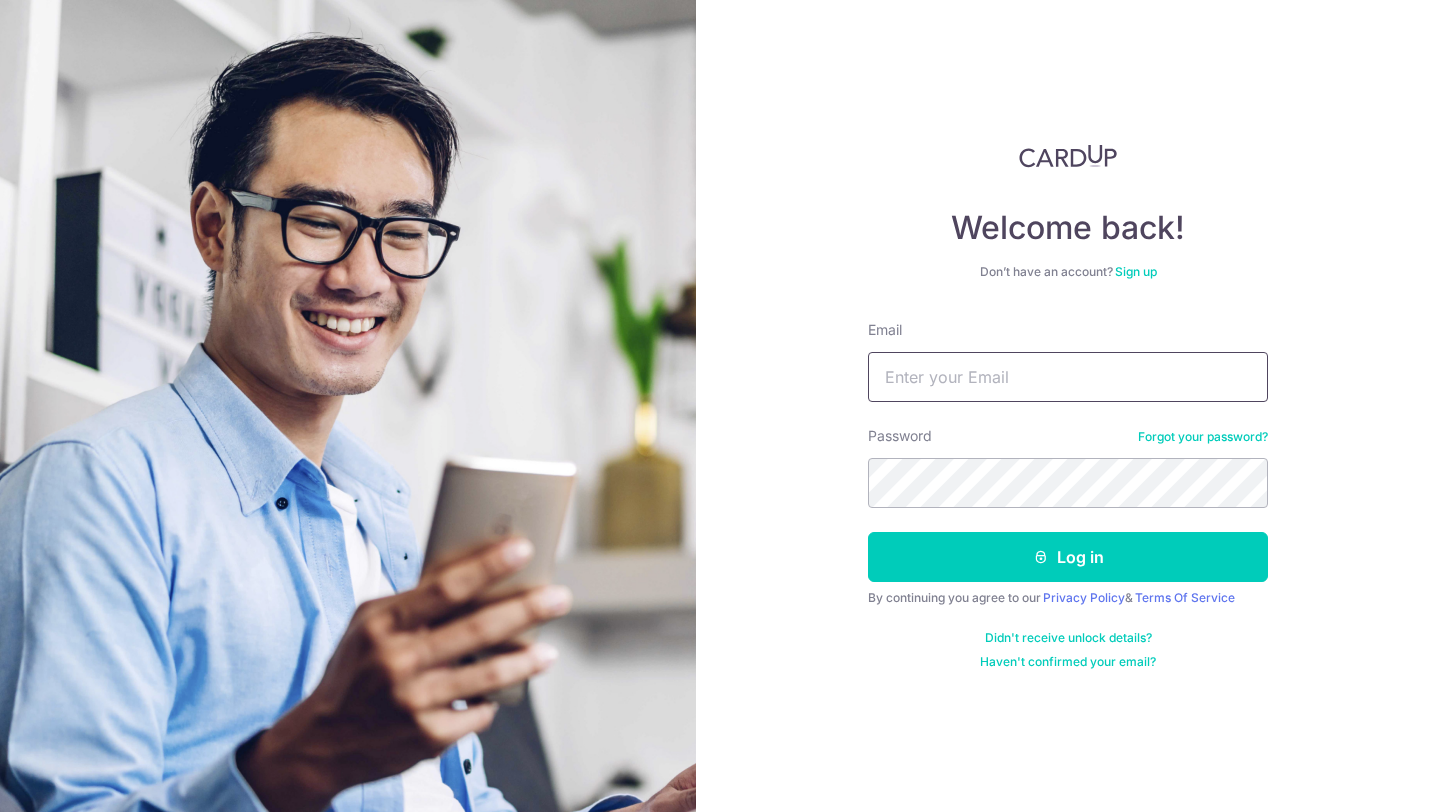 type on "ss.sherlyn.ss@example.com" 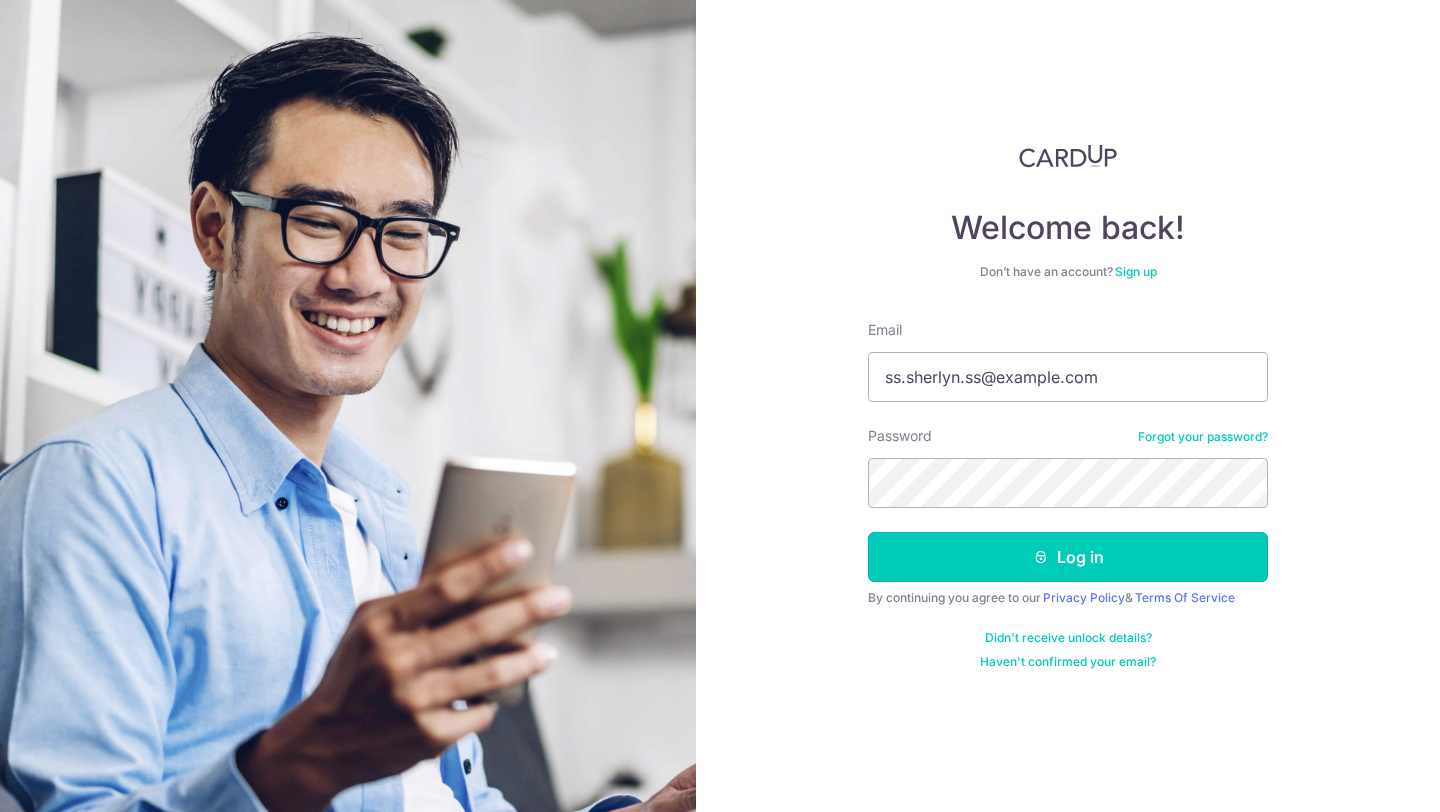 scroll, scrollTop: 0, scrollLeft: 0, axis: both 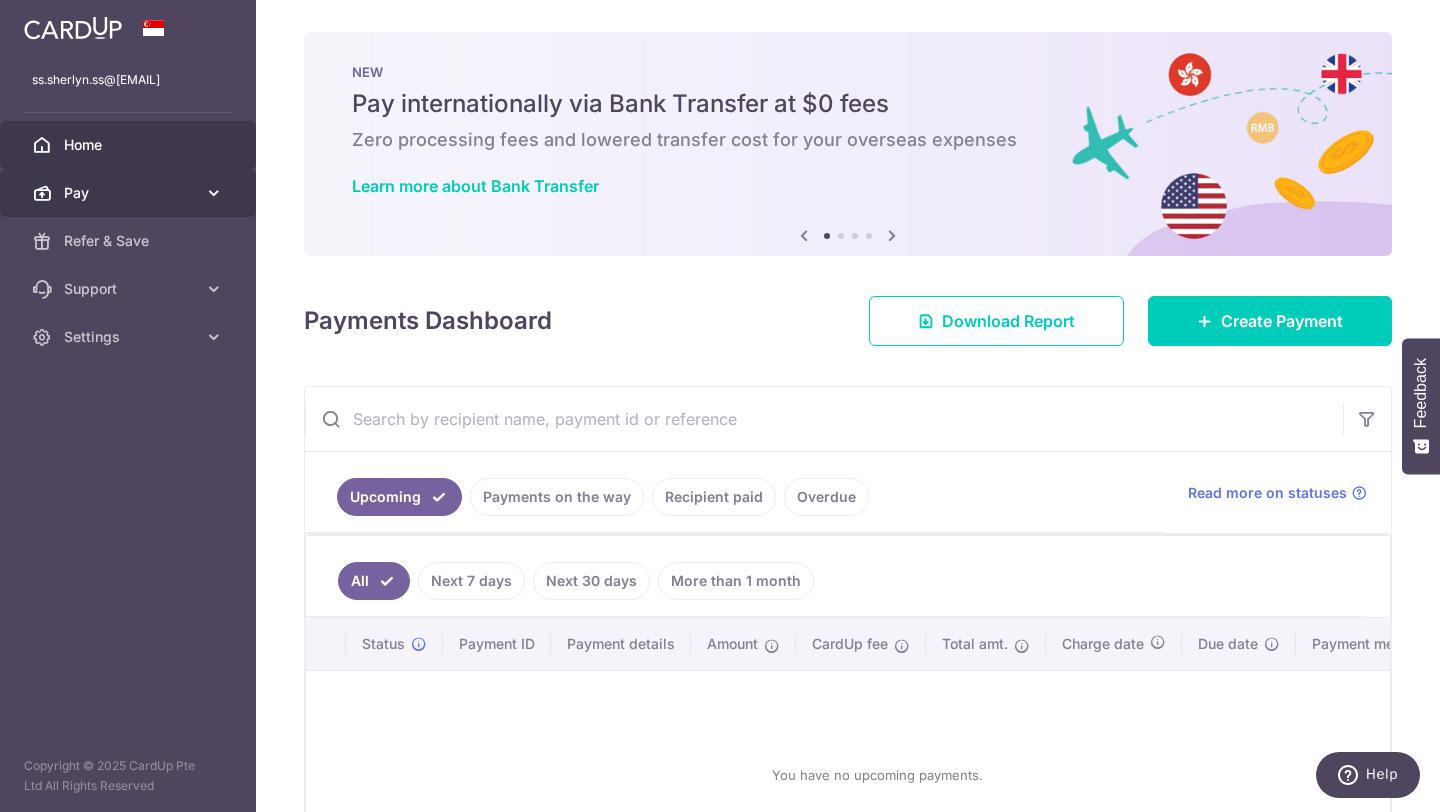click on "Pay" at bounding box center (128, 193) 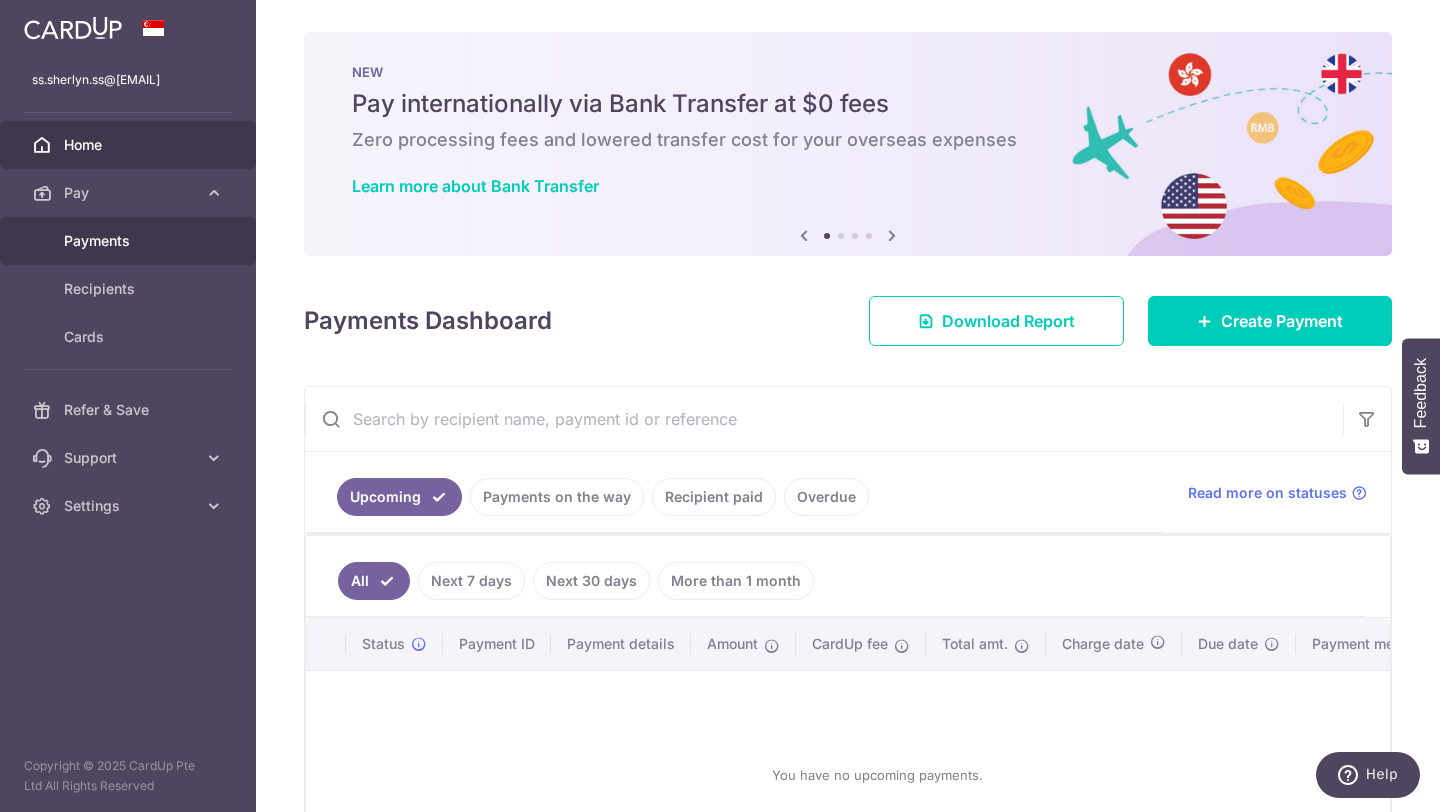 click on "Payments" at bounding box center [128, 241] 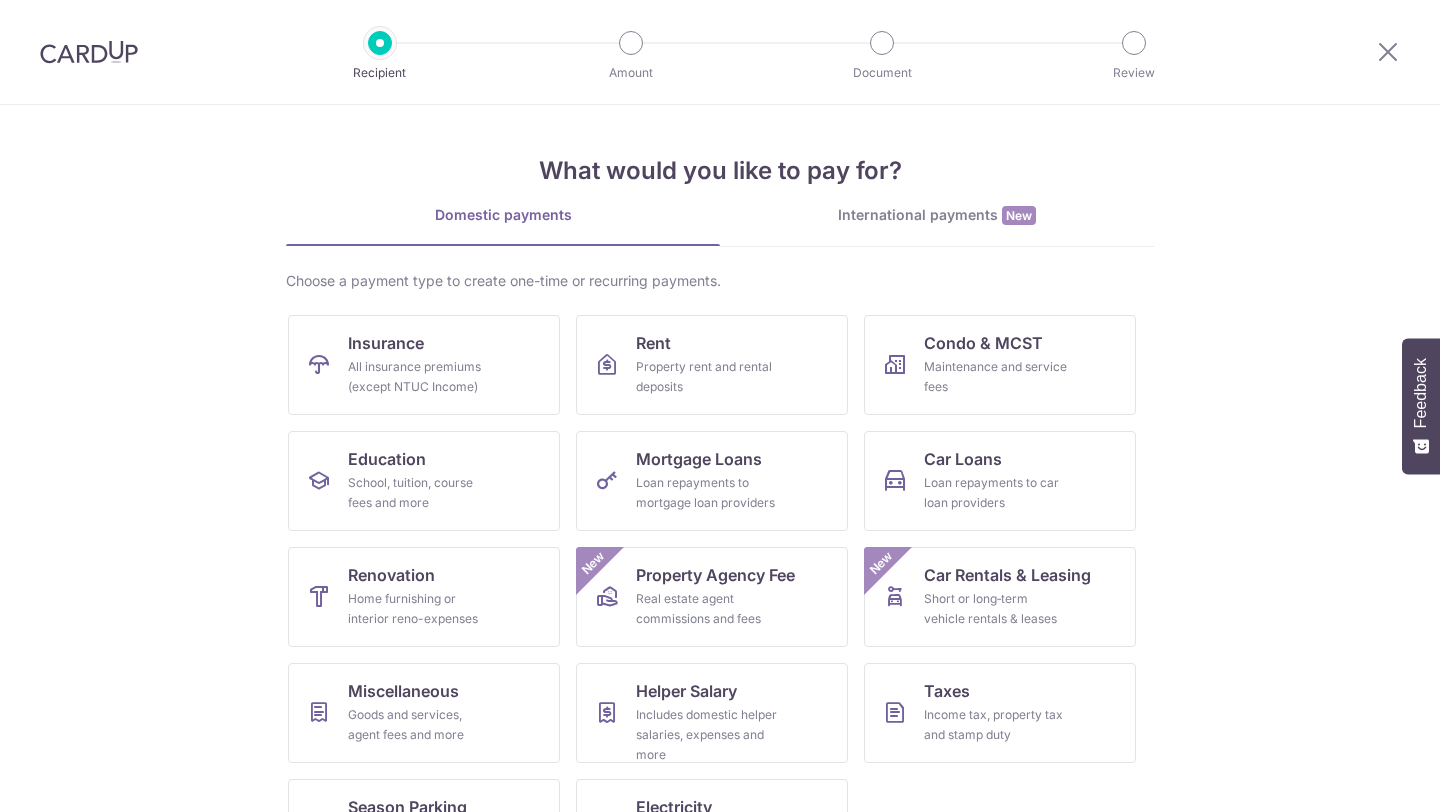 scroll, scrollTop: 0, scrollLeft: 0, axis: both 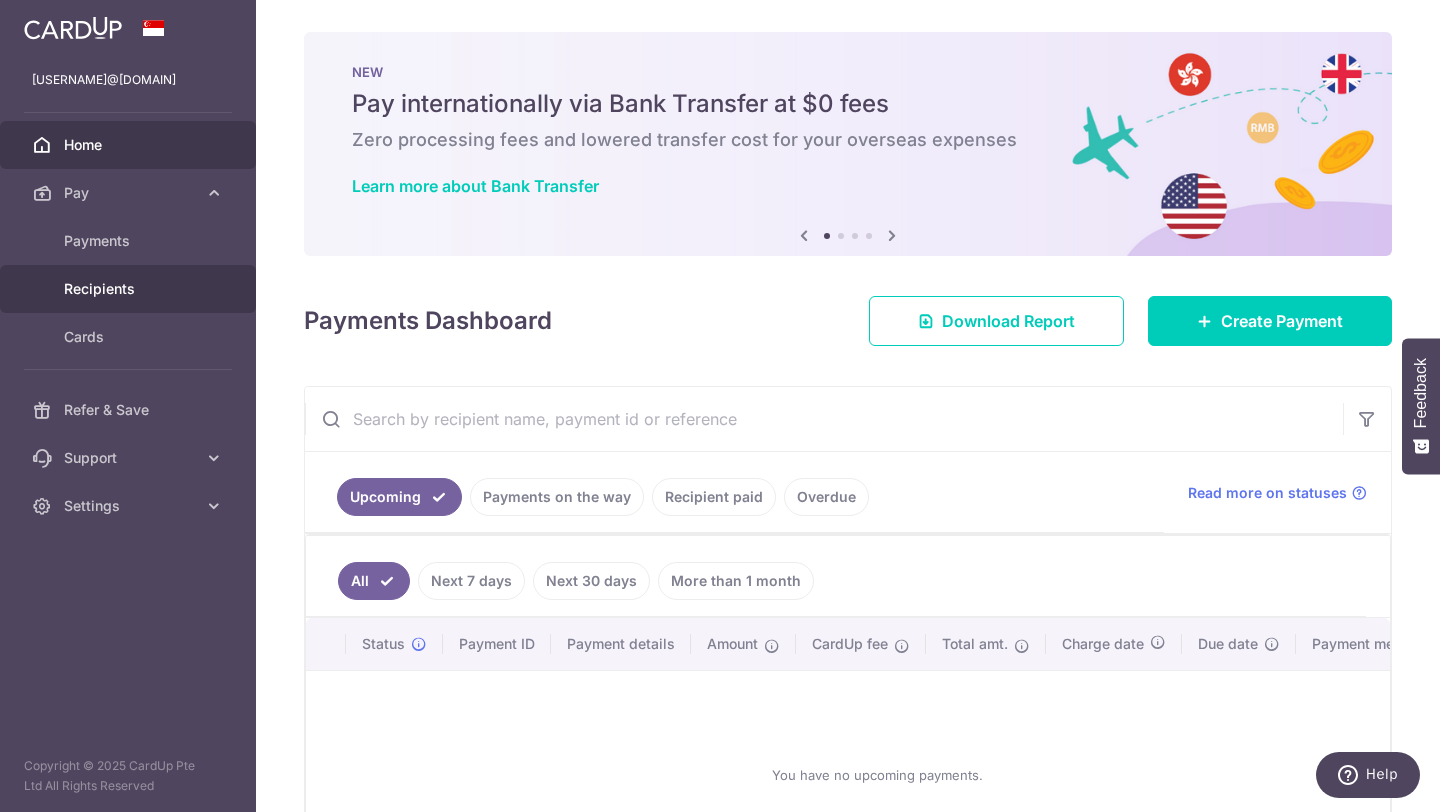 click on "Recipients" at bounding box center (130, 289) 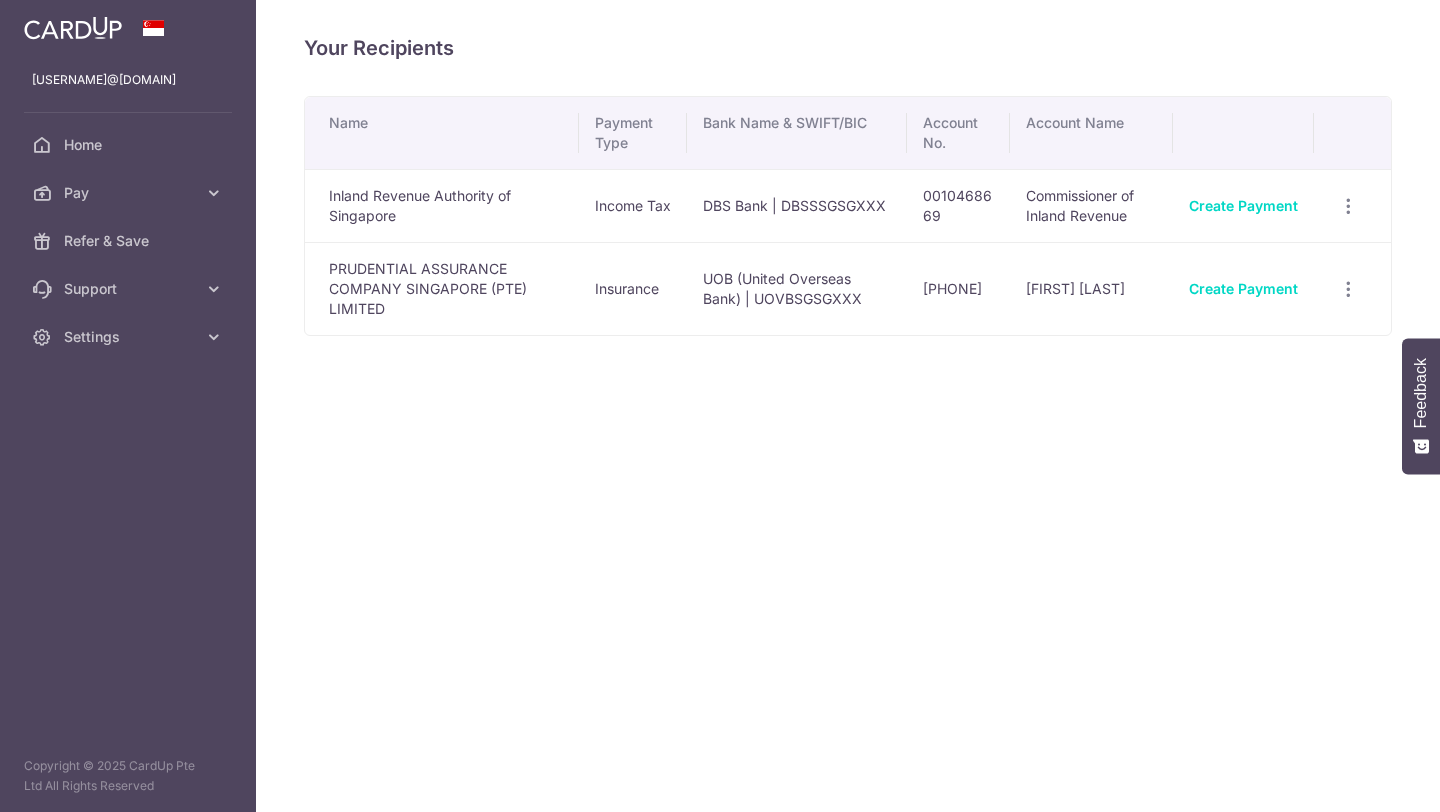 scroll, scrollTop: 0, scrollLeft: 0, axis: both 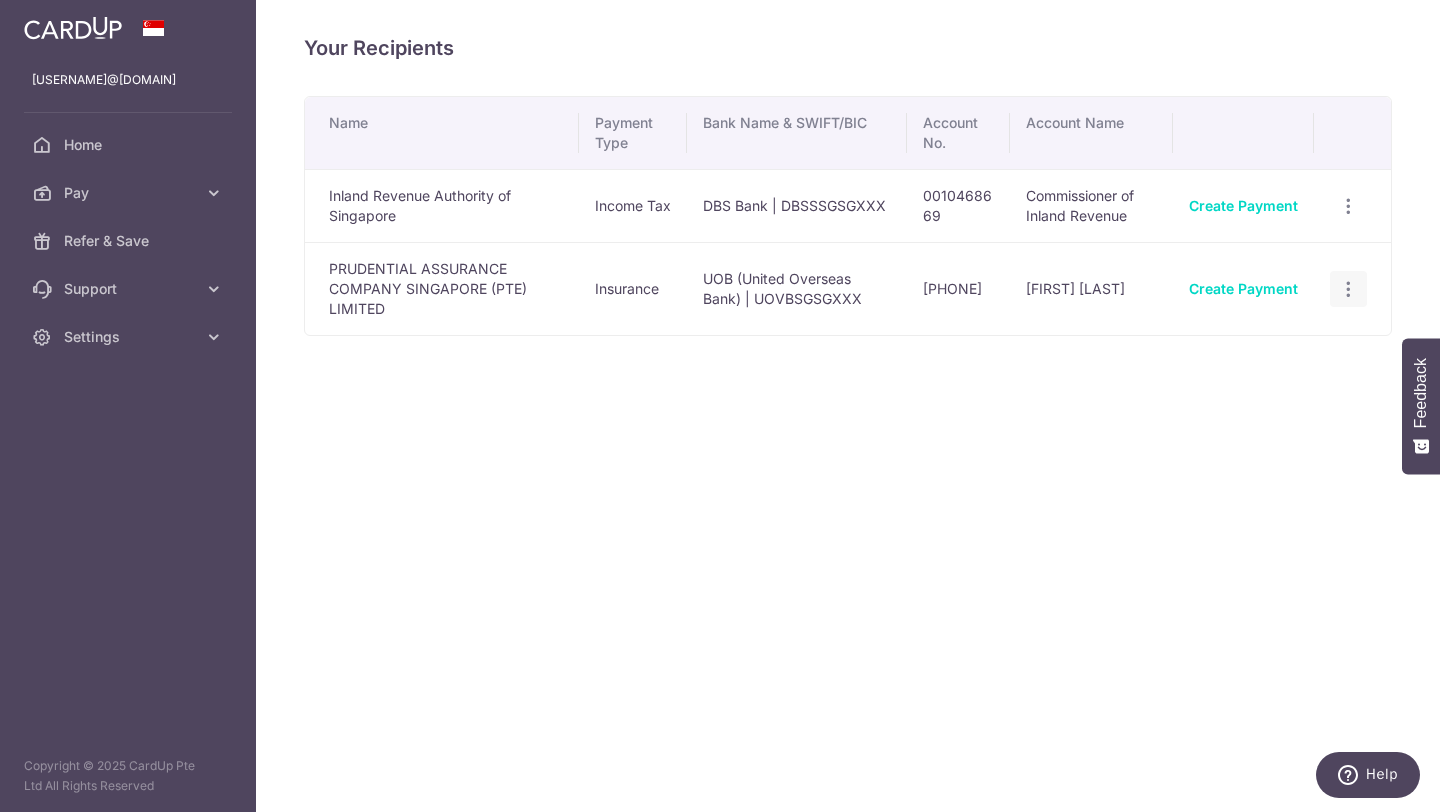 click at bounding box center (1348, 206) 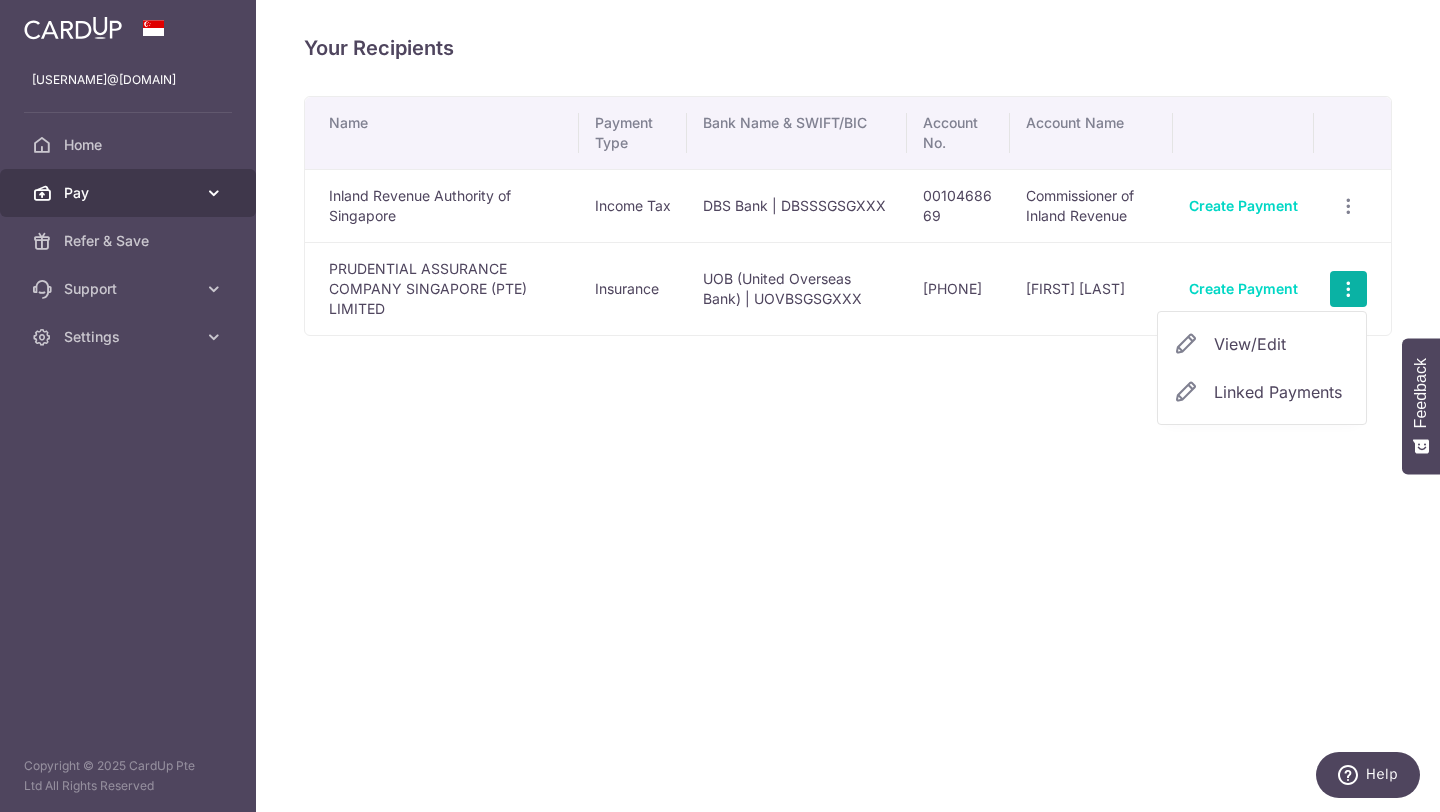 click on "Pay" at bounding box center [130, 193] 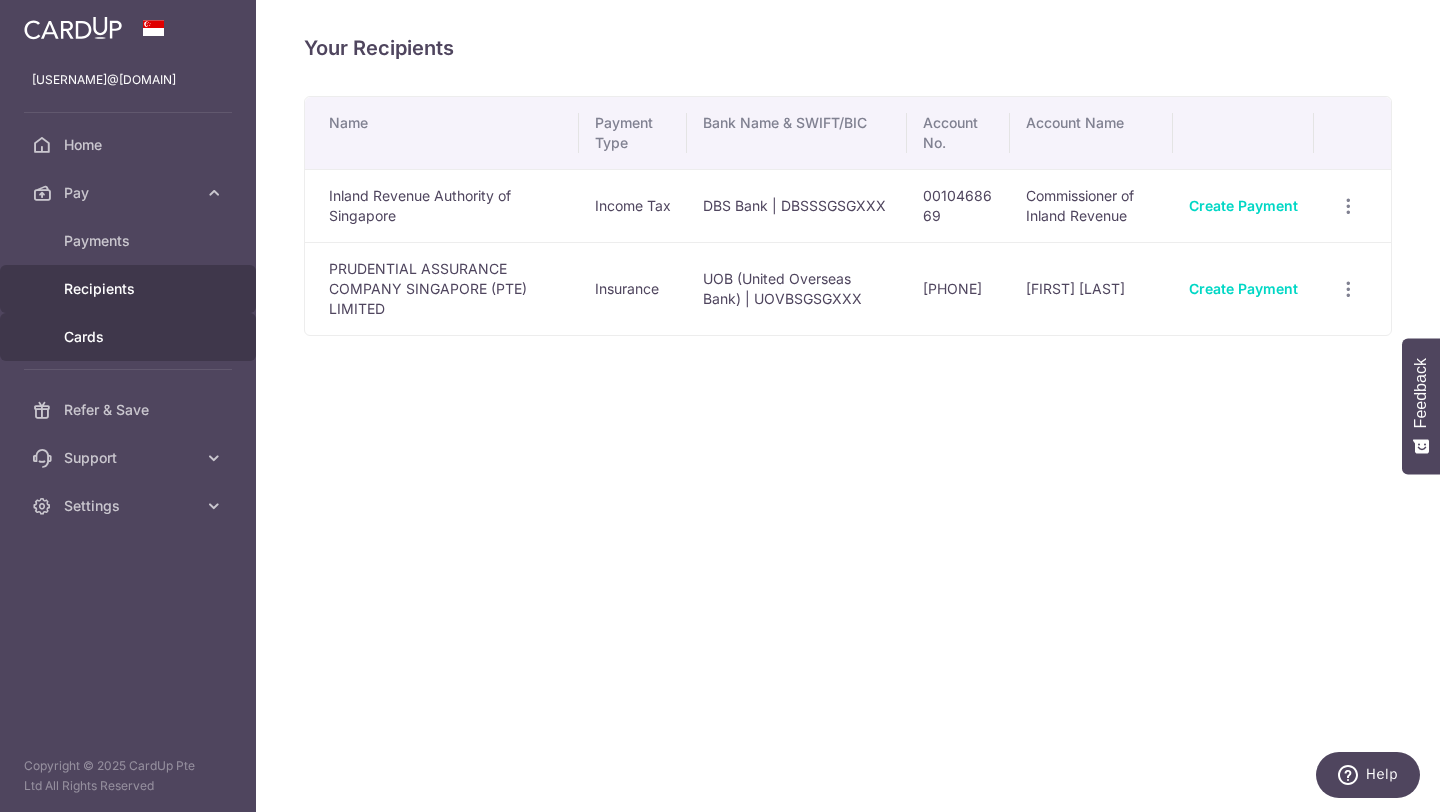 click on "Cards" at bounding box center [130, 337] 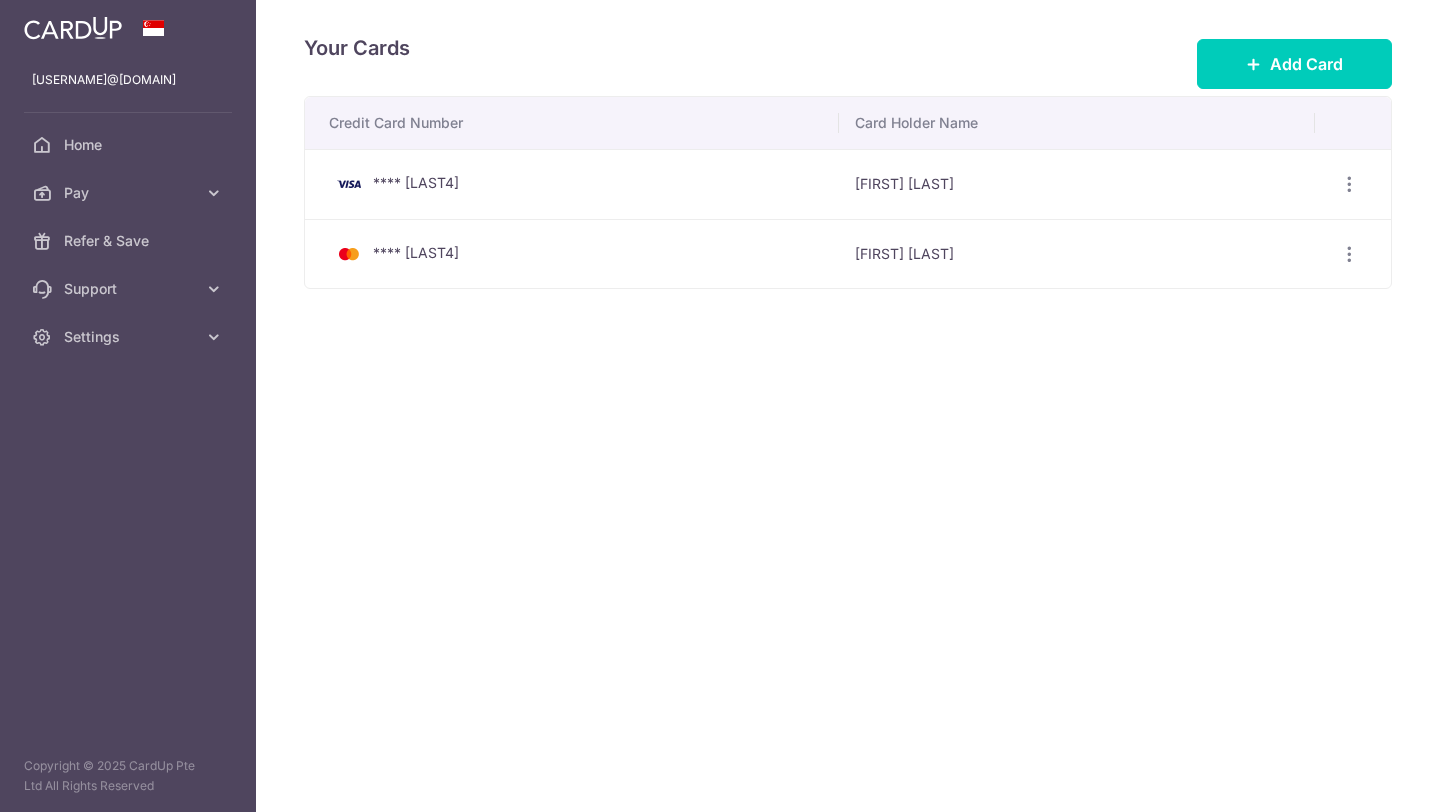 scroll, scrollTop: 0, scrollLeft: 0, axis: both 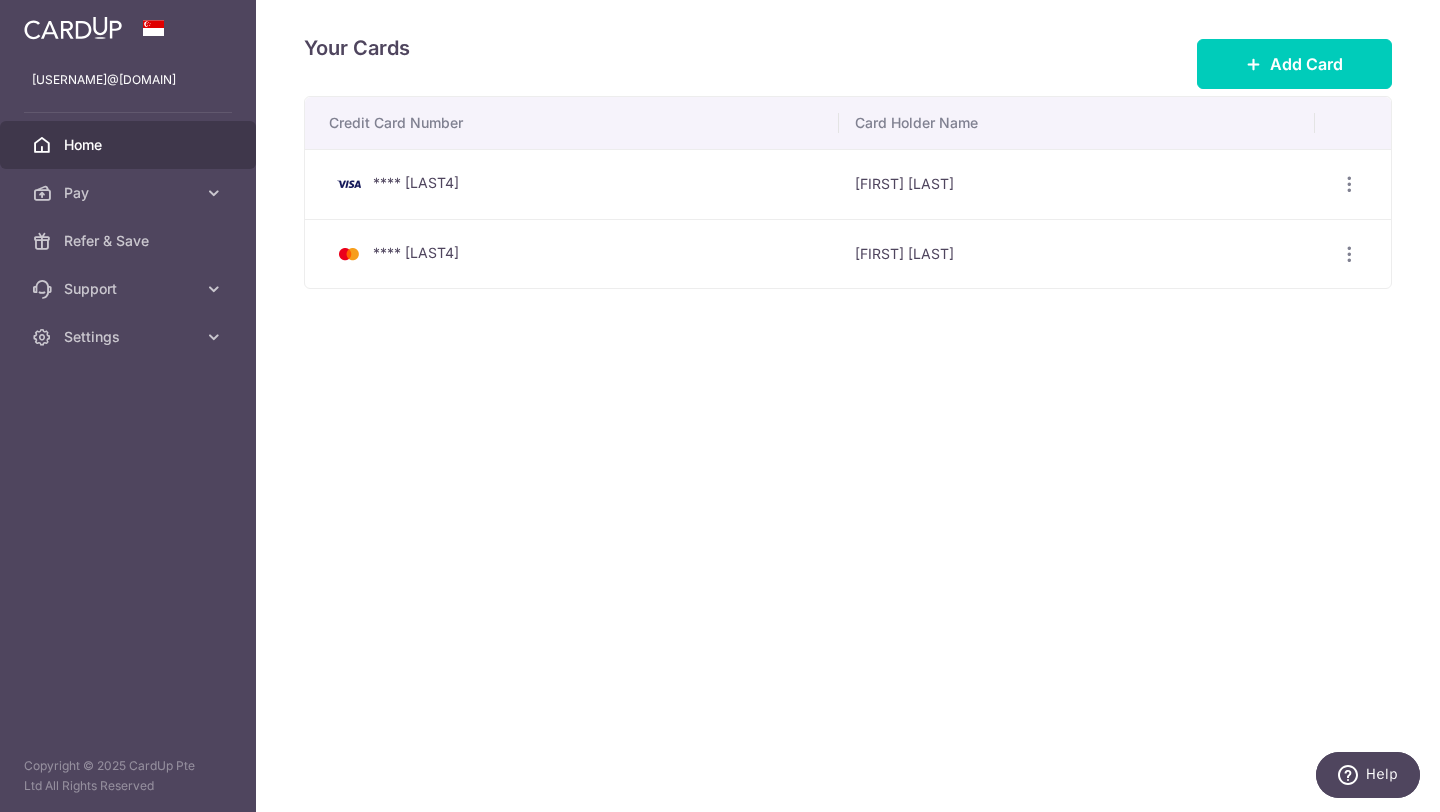 click on "Home" at bounding box center (130, 145) 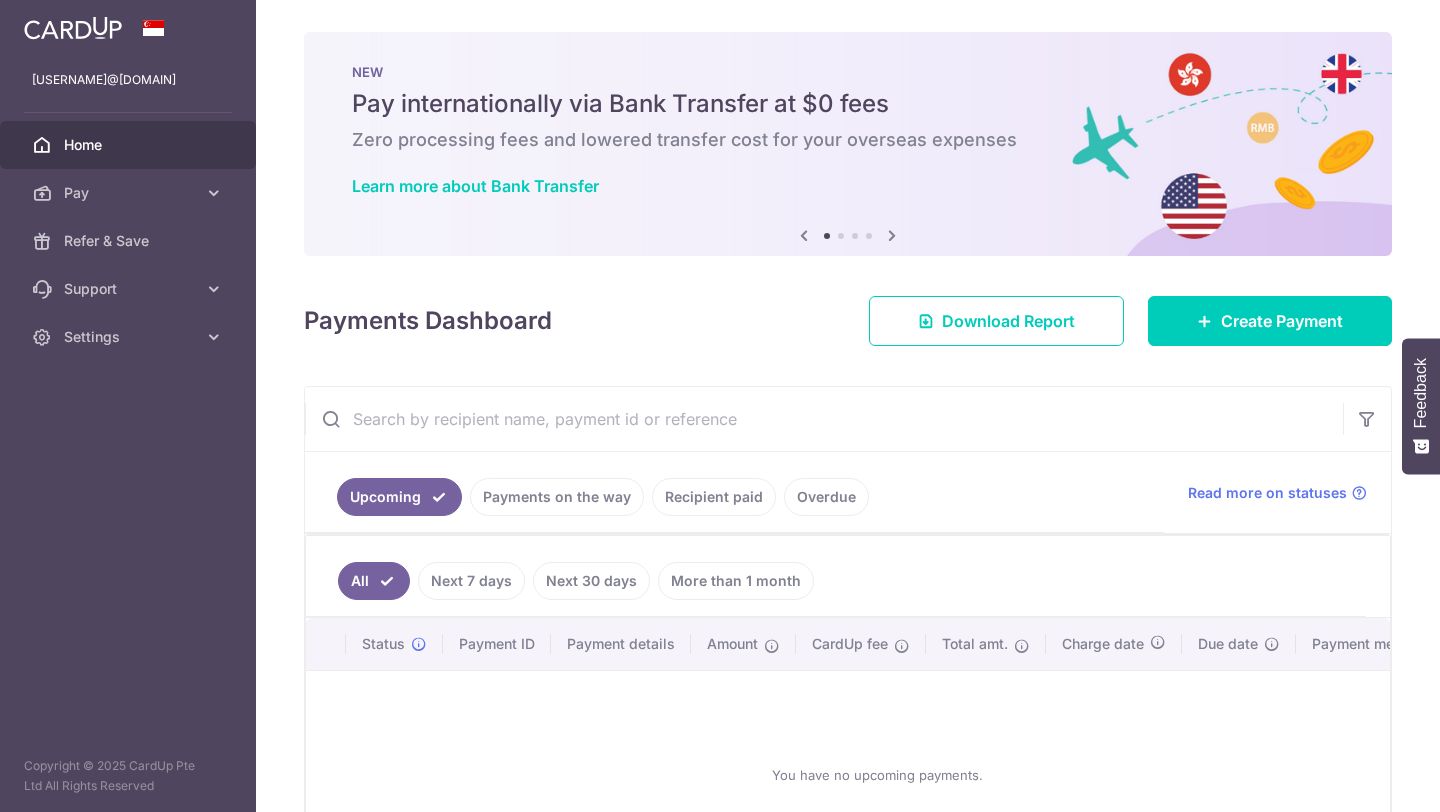 scroll, scrollTop: 0, scrollLeft: 0, axis: both 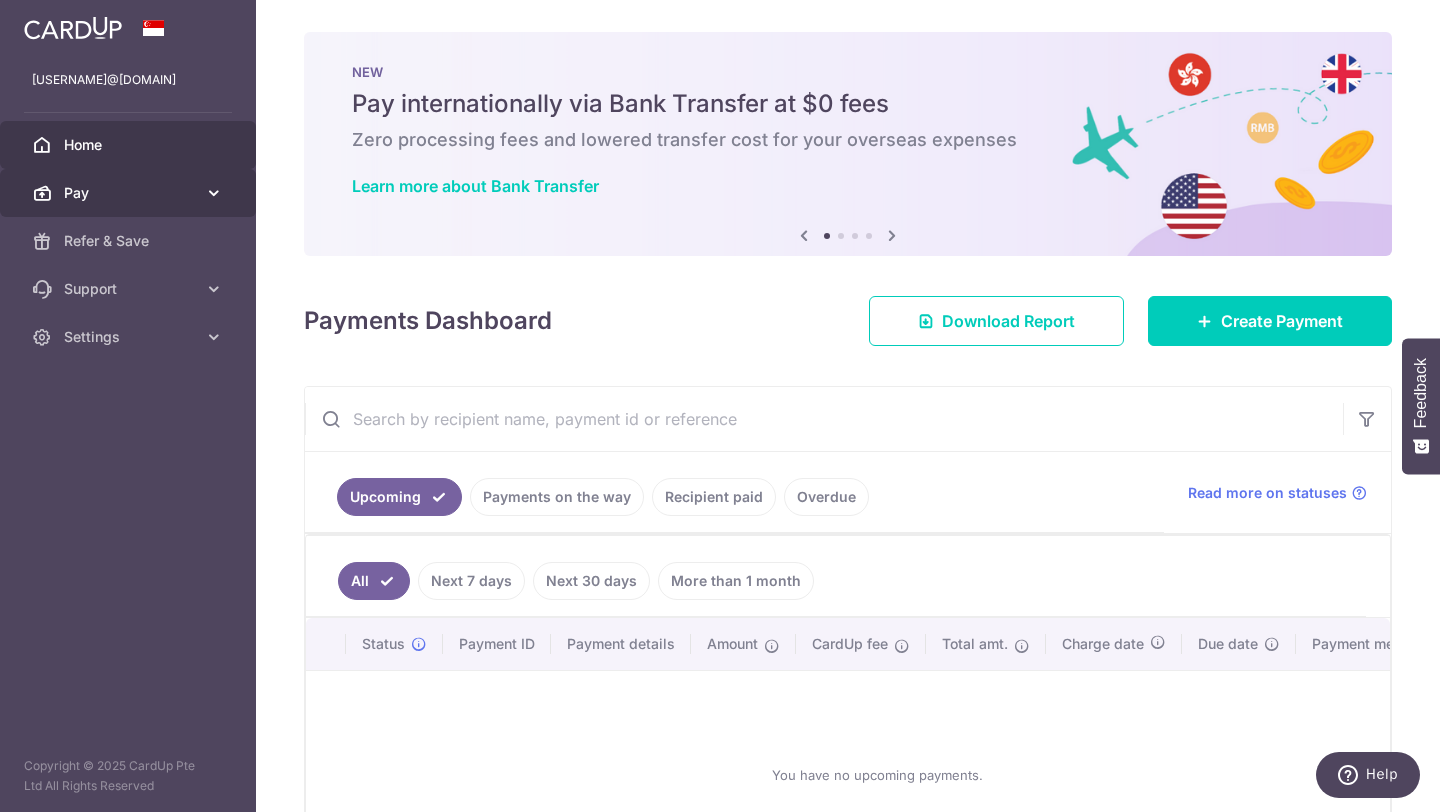 click on "Pay" at bounding box center (128, 193) 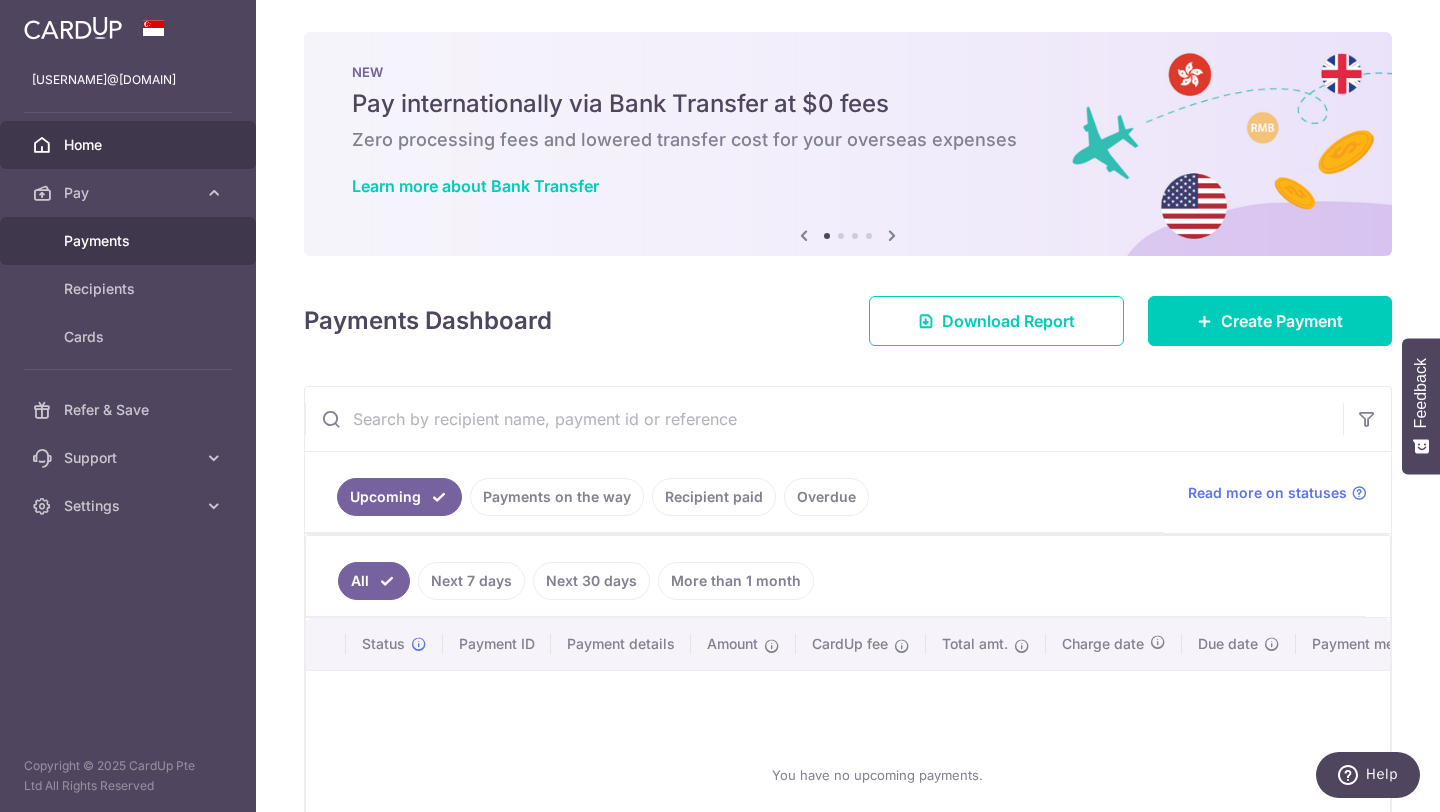 click on "Payments" at bounding box center (130, 241) 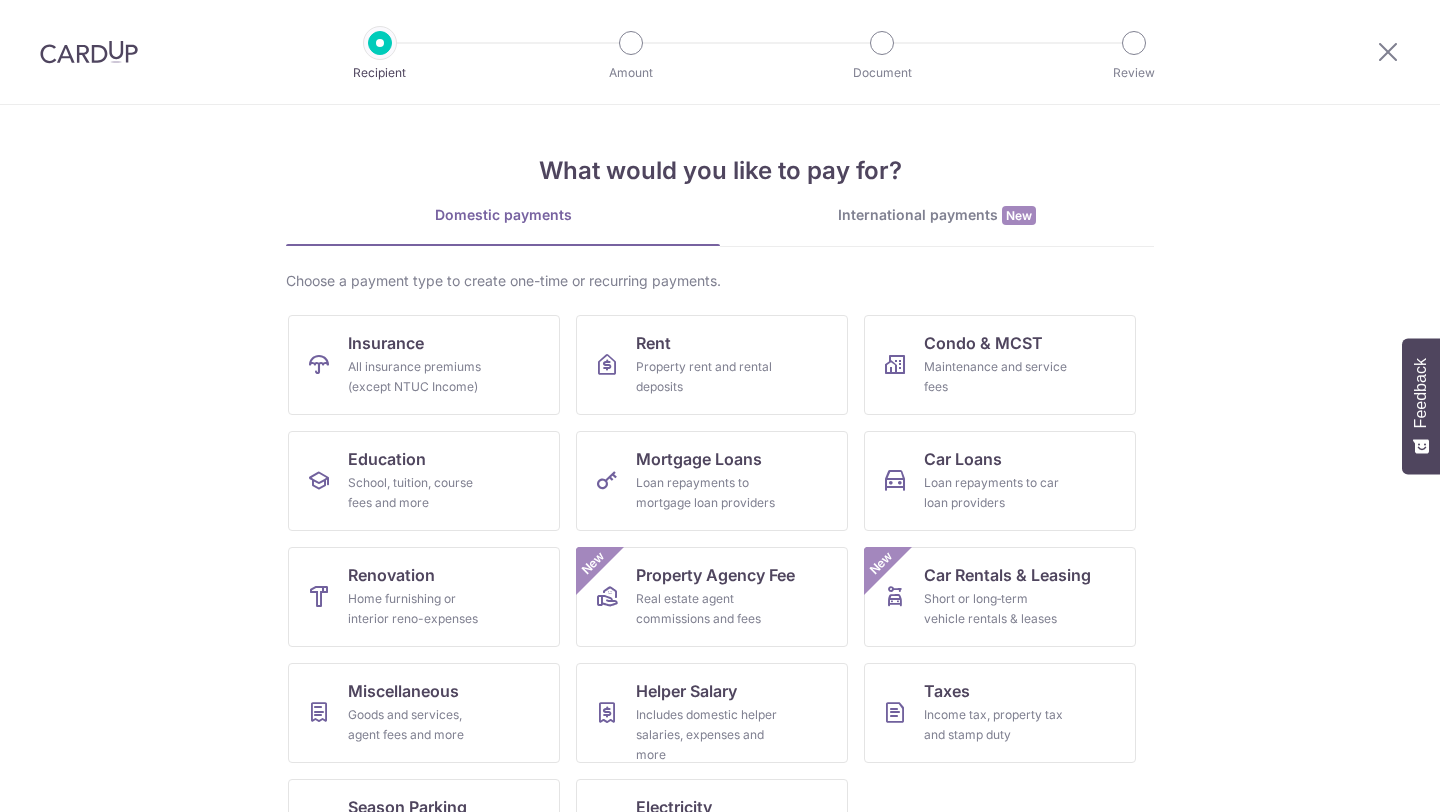 scroll, scrollTop: 0, scrollLeft: 0, axis: both 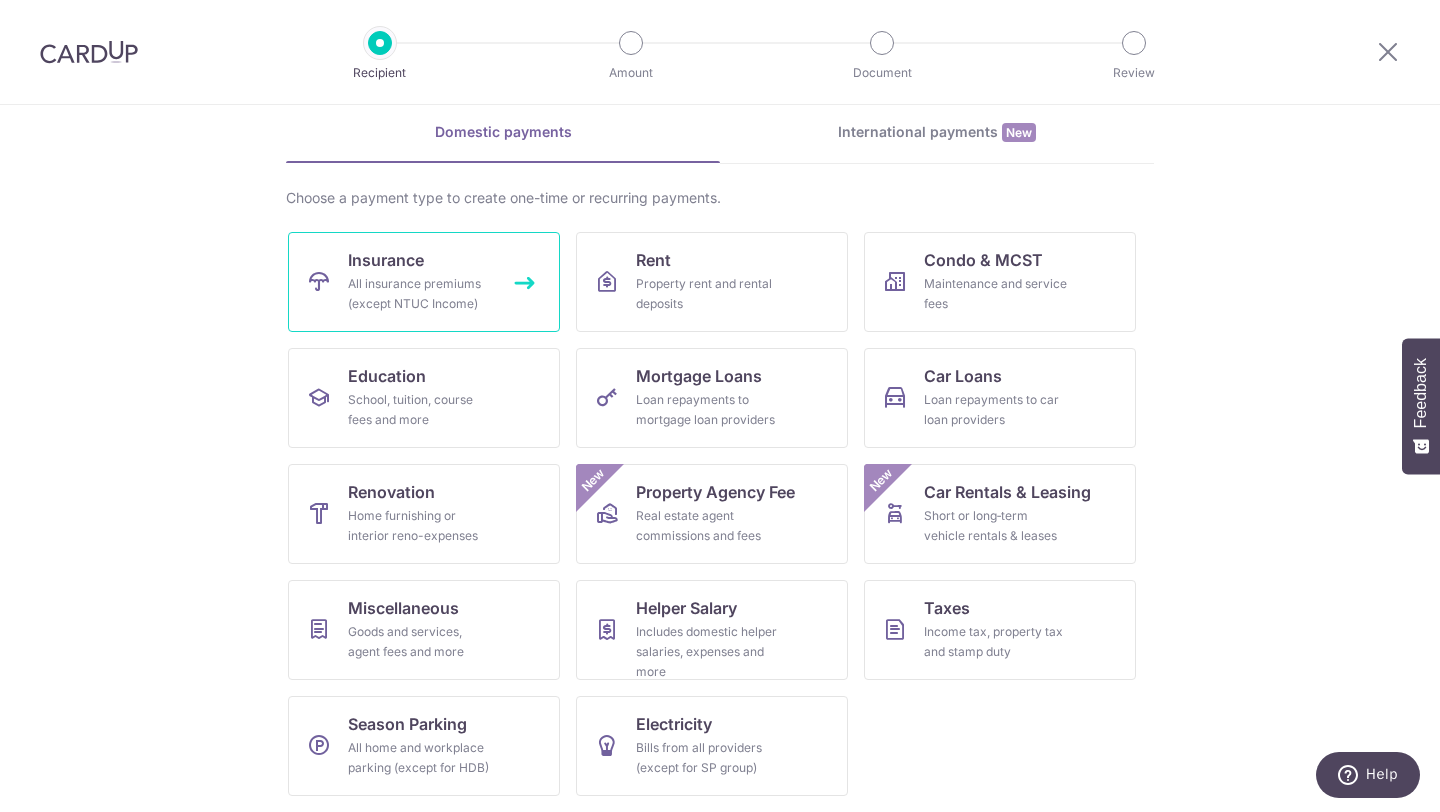 click on "Insurance All insurance premiums (except NTUC Income)" at bounding box center [424, 282] 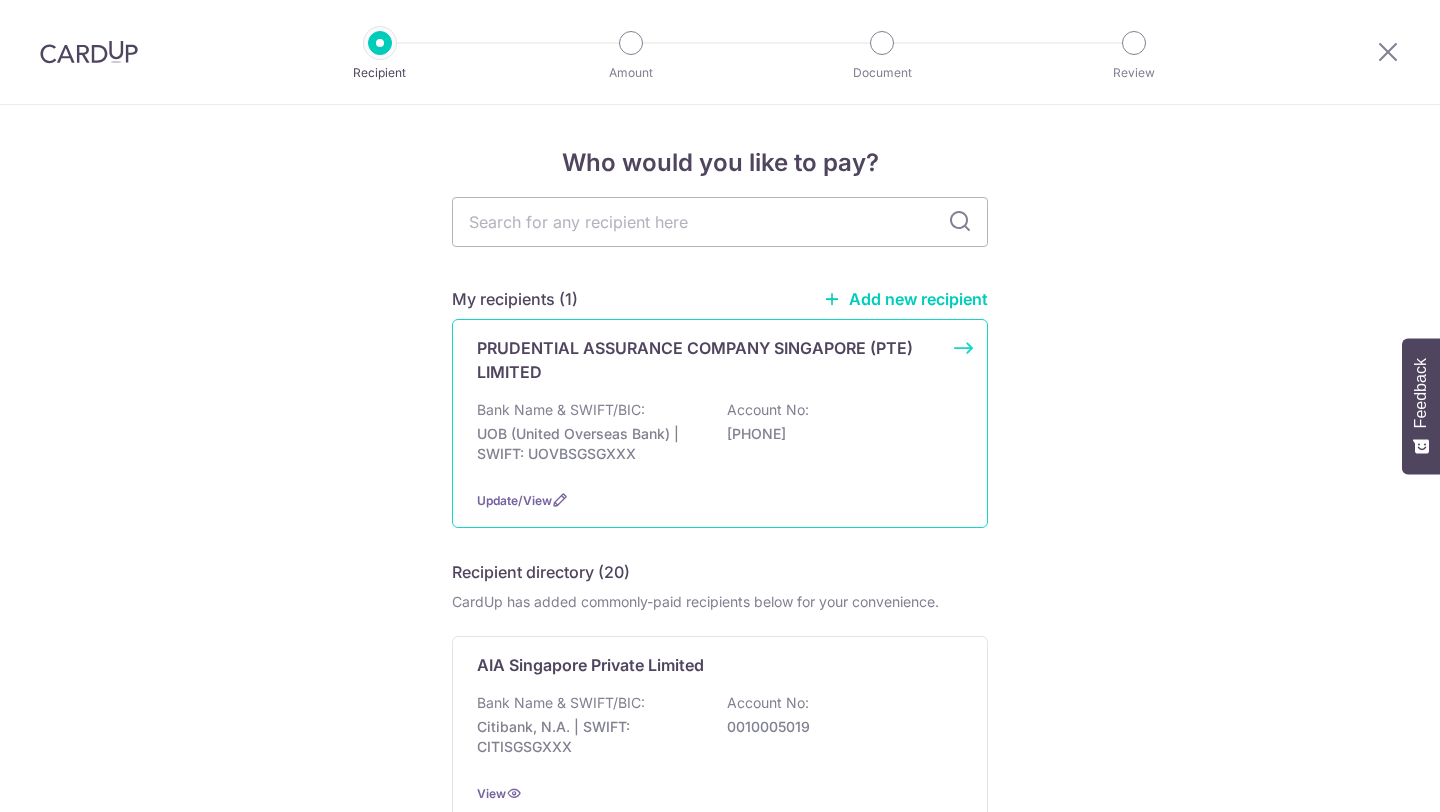 scroll, scrollTop: 0, scrollLeft: 0, axis: both 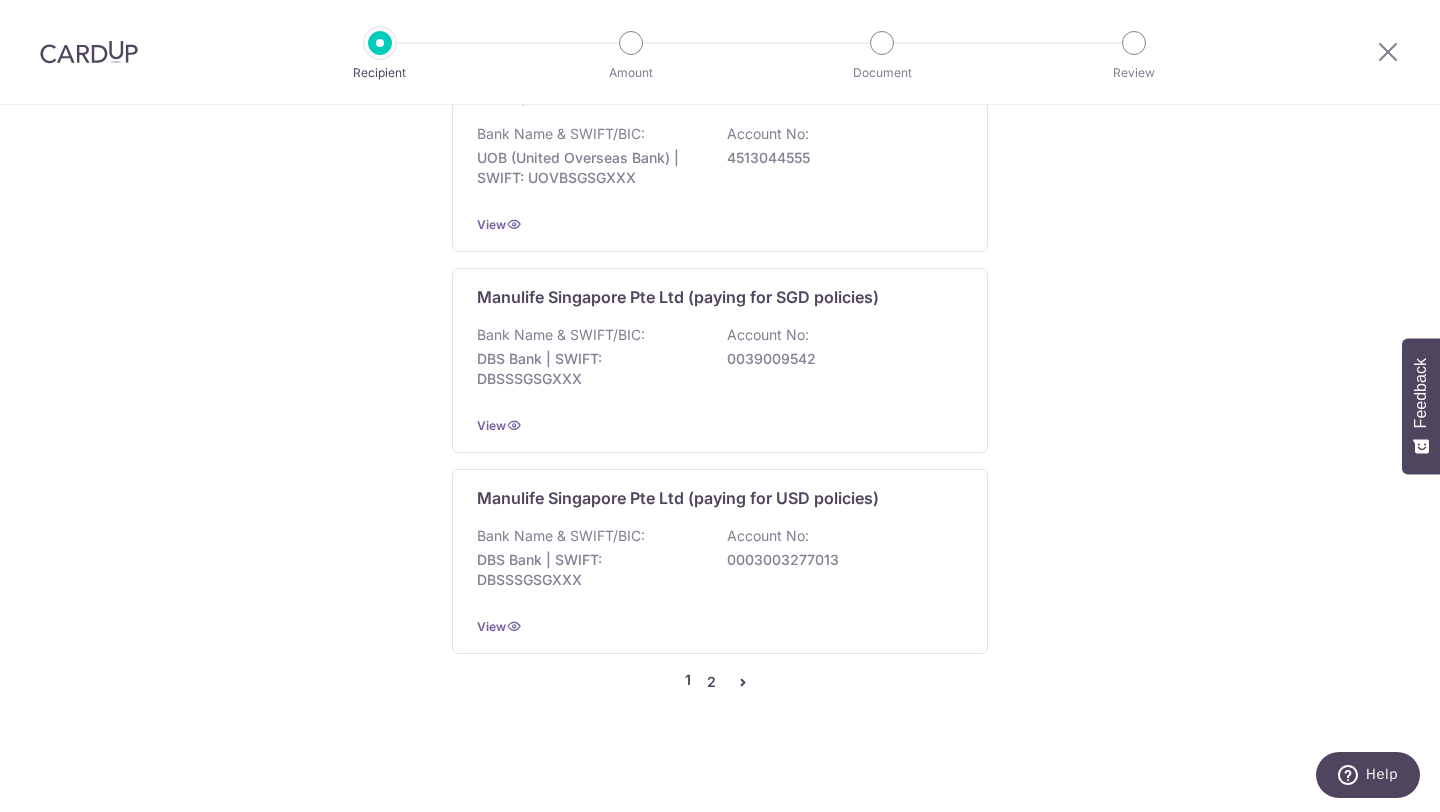 click on "2" at bounding box center (711, 682) 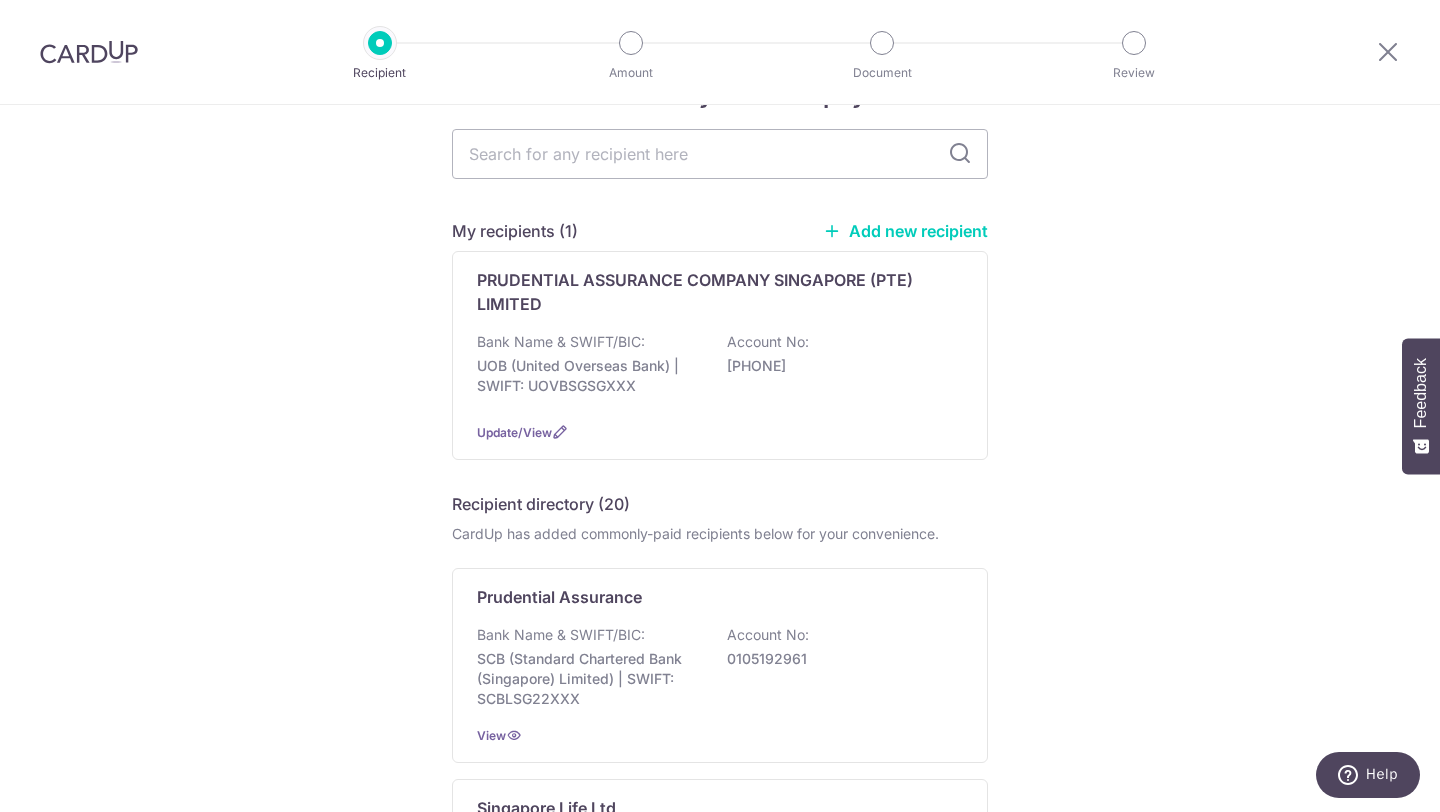 scroll, scrollTop: 0, scrollLeft: 0, axis: both 